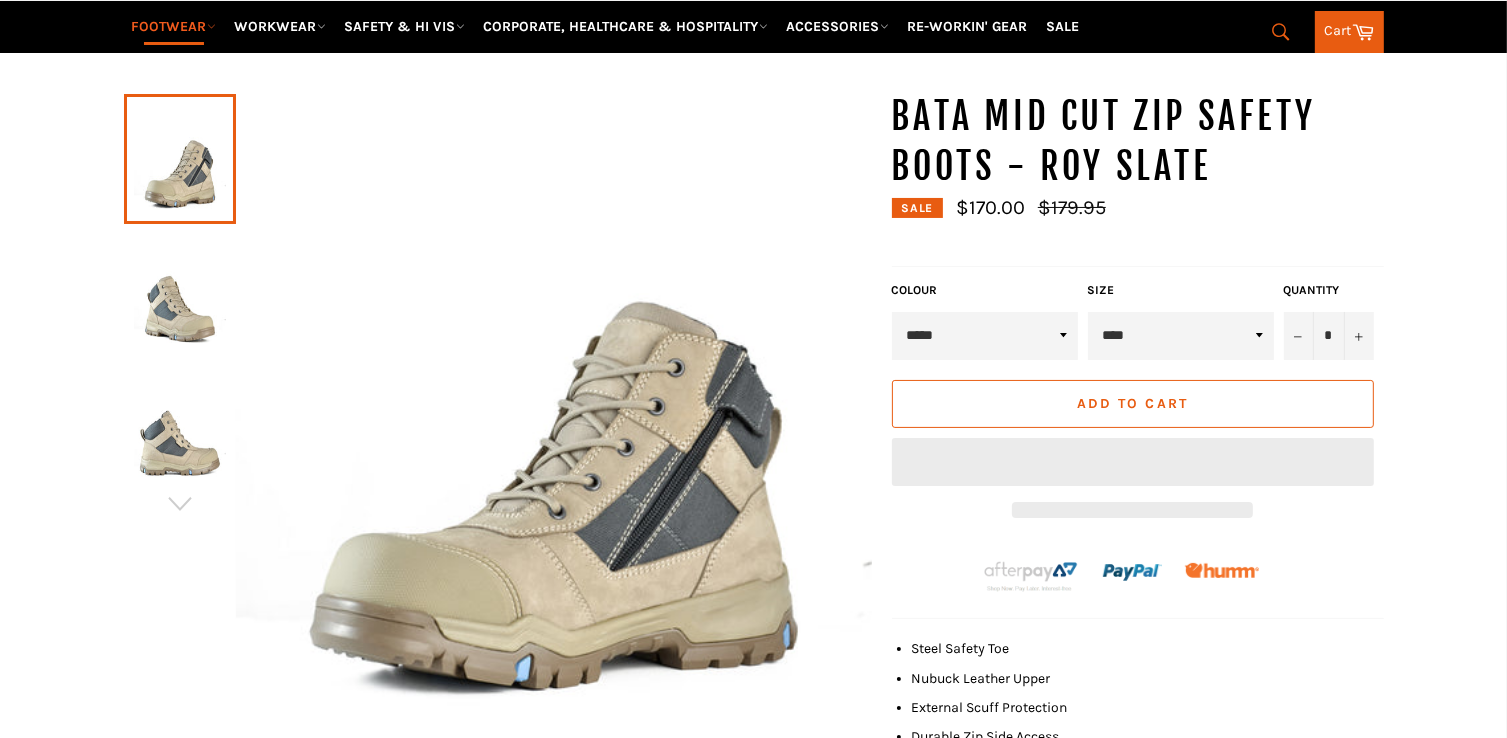 scroll, scrollTop: 300, scrollLeft: 0, axis: vertical 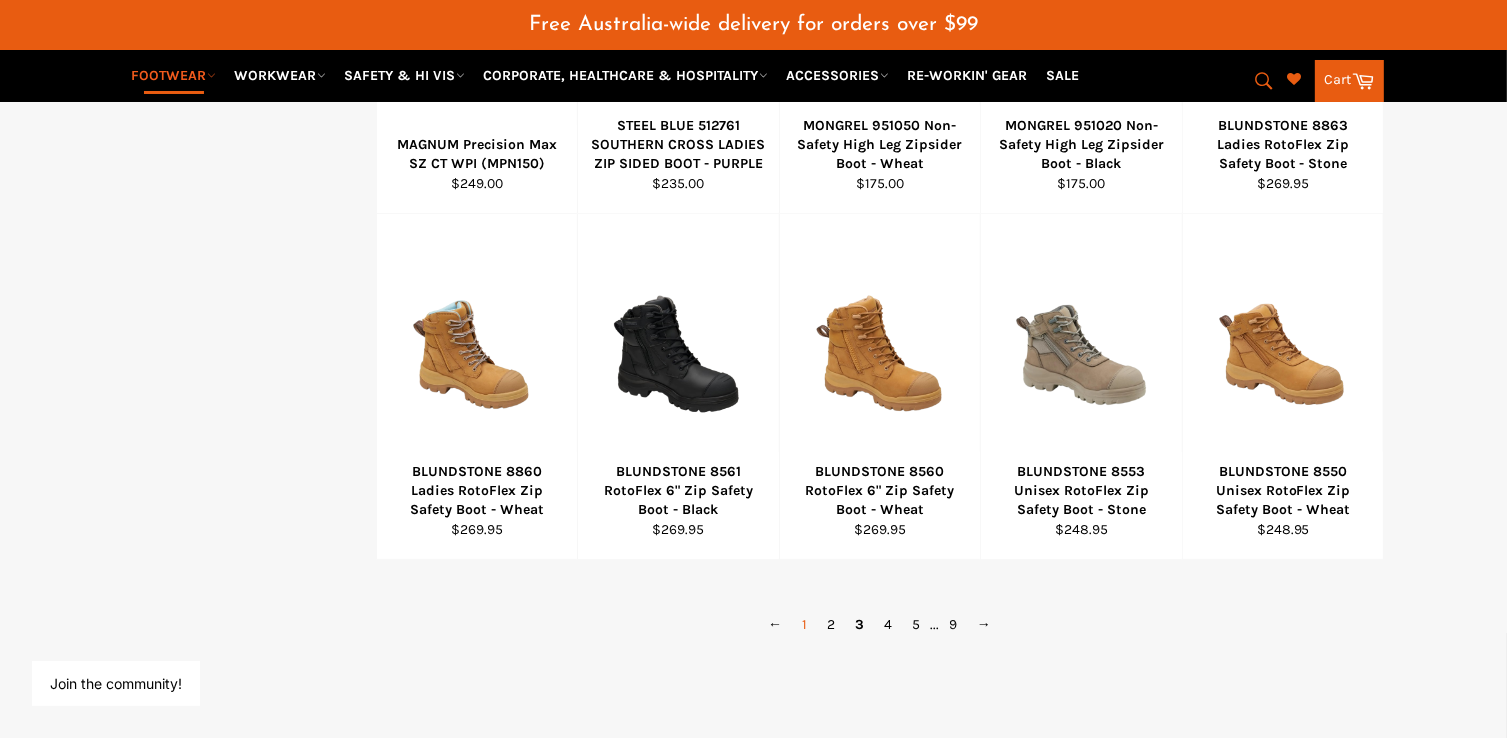 click on "1" at bounding box center [804, 624] 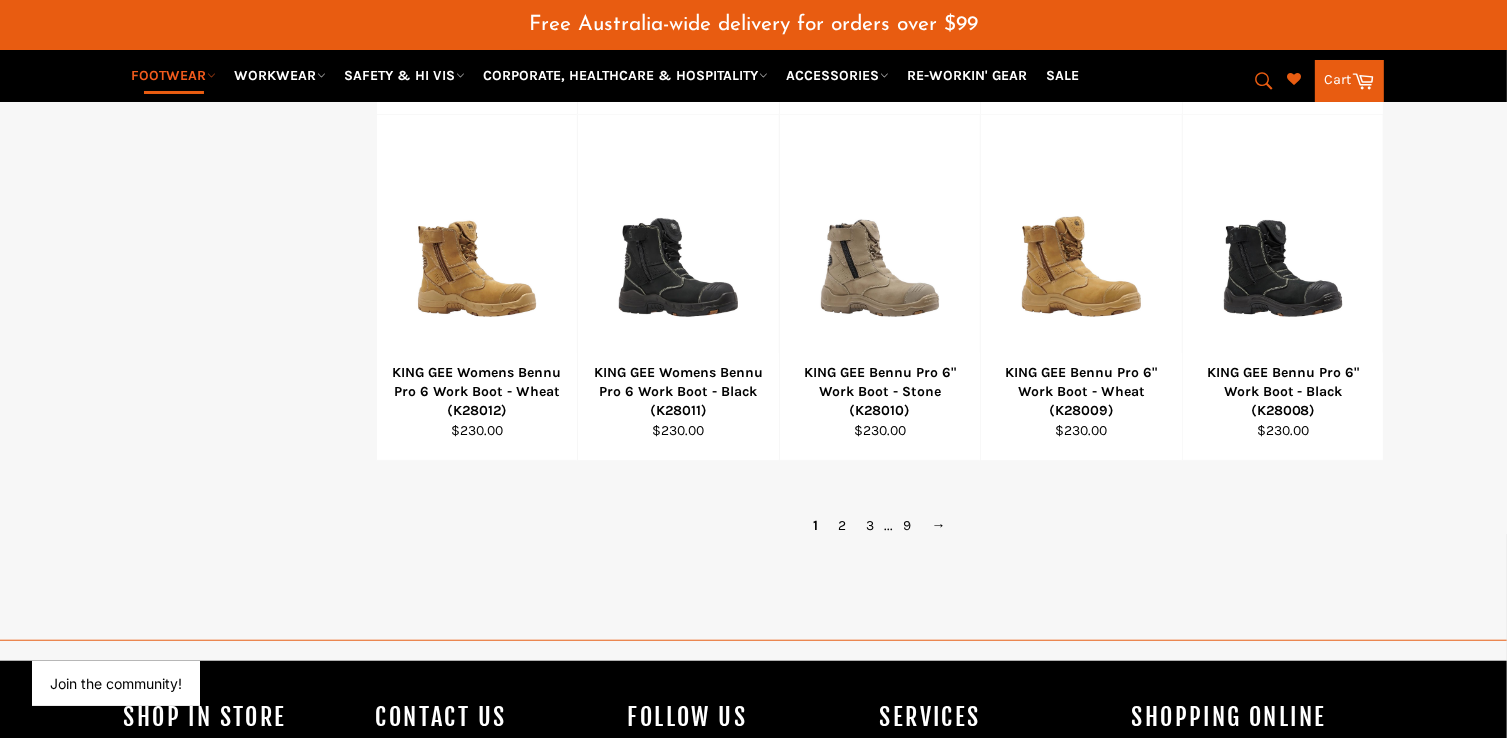 scroll, scrollTop: 1599, scrollLeft: 0, axis: vertical 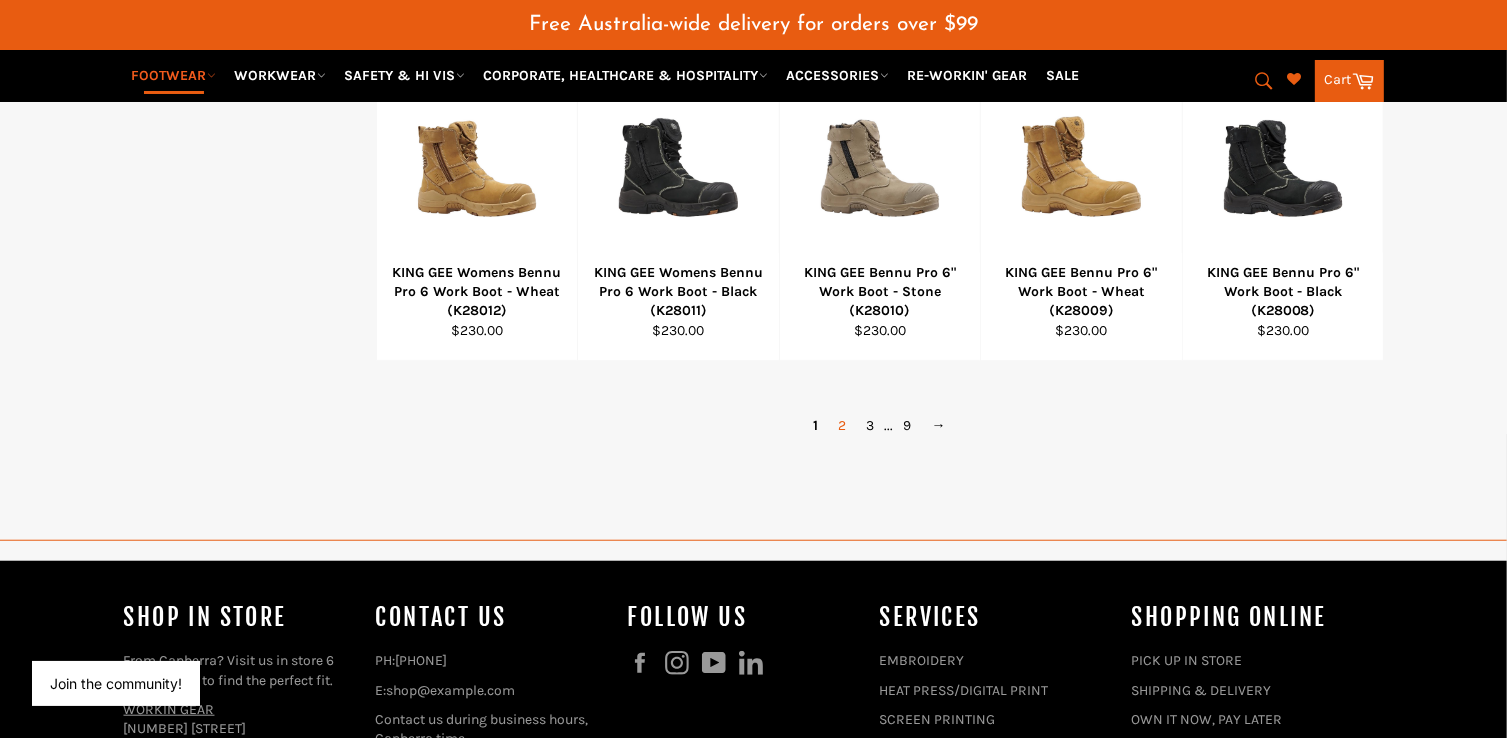 click on "2" at bounding box center (843, 425) 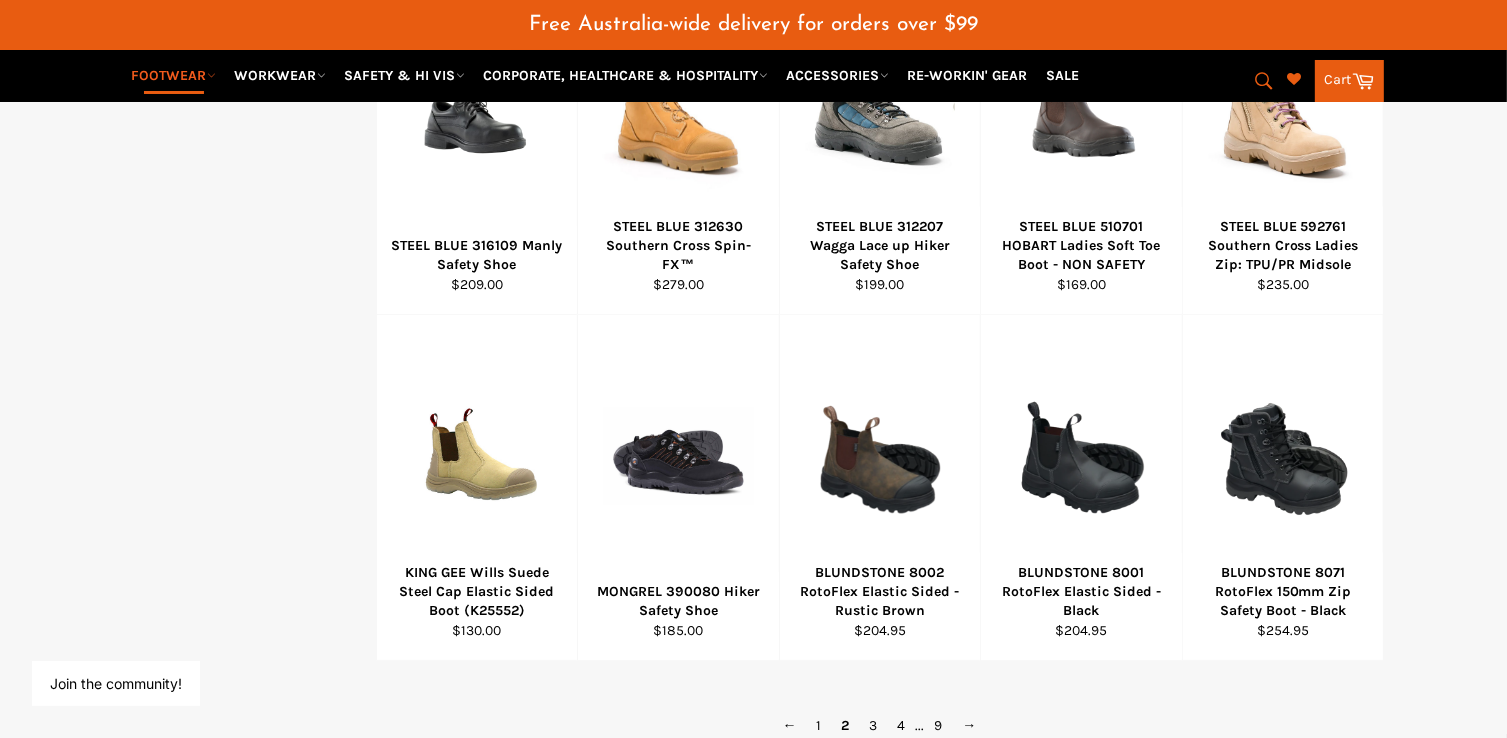 scroll, scrollTop: 1599, scrollLeft: 0, axis: vertical 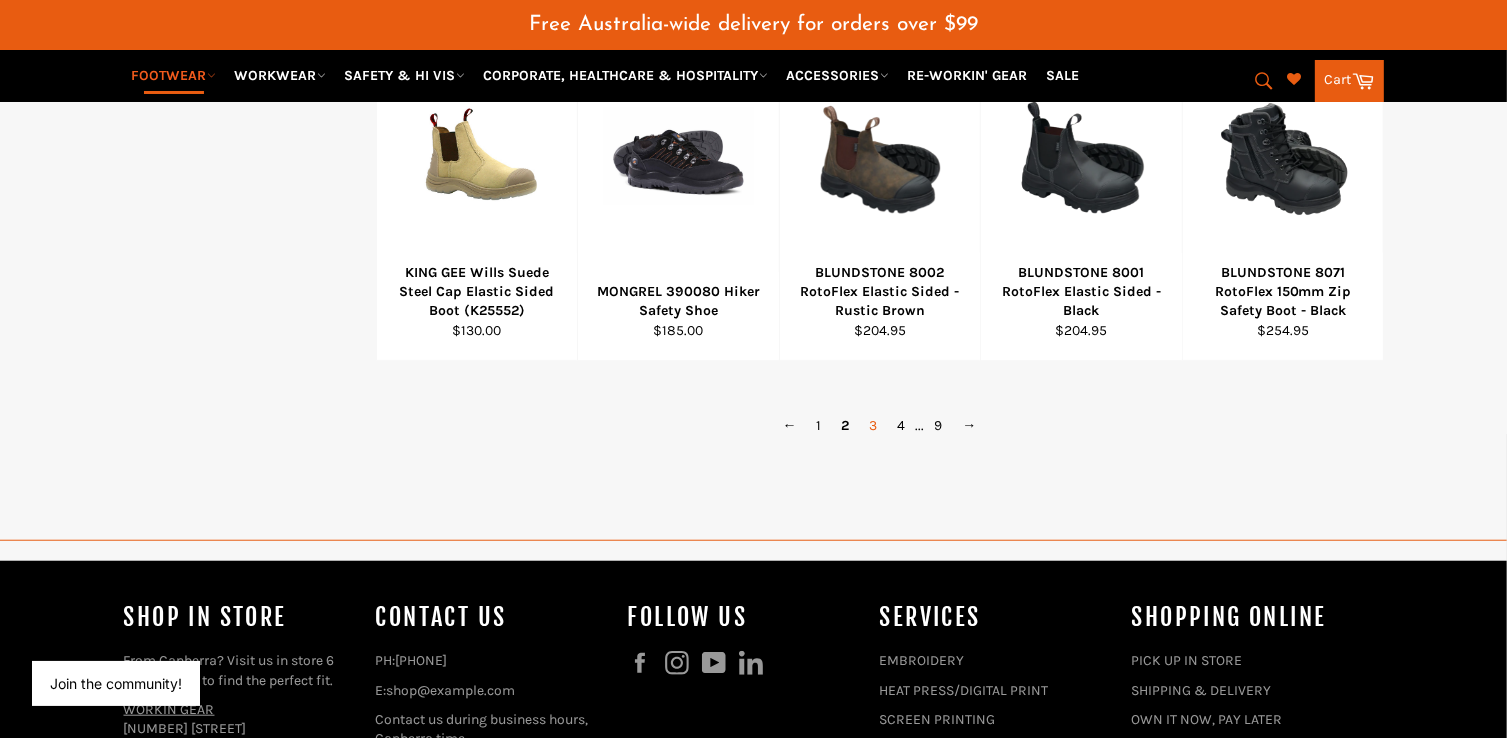 click on "3" at bounding box center (874, 425) 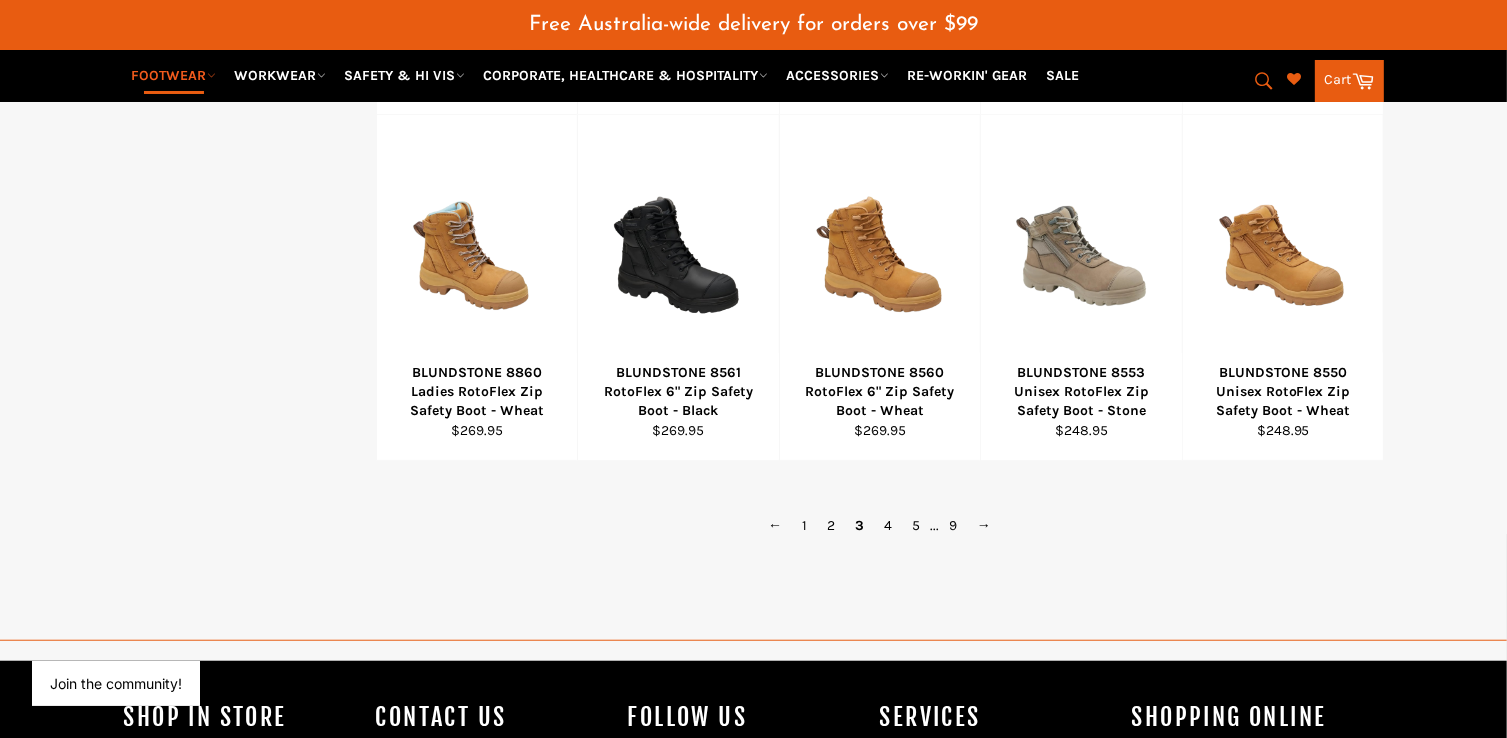 scroll, scrollTop: 1599, scrollLeft: 0, axis: vertical 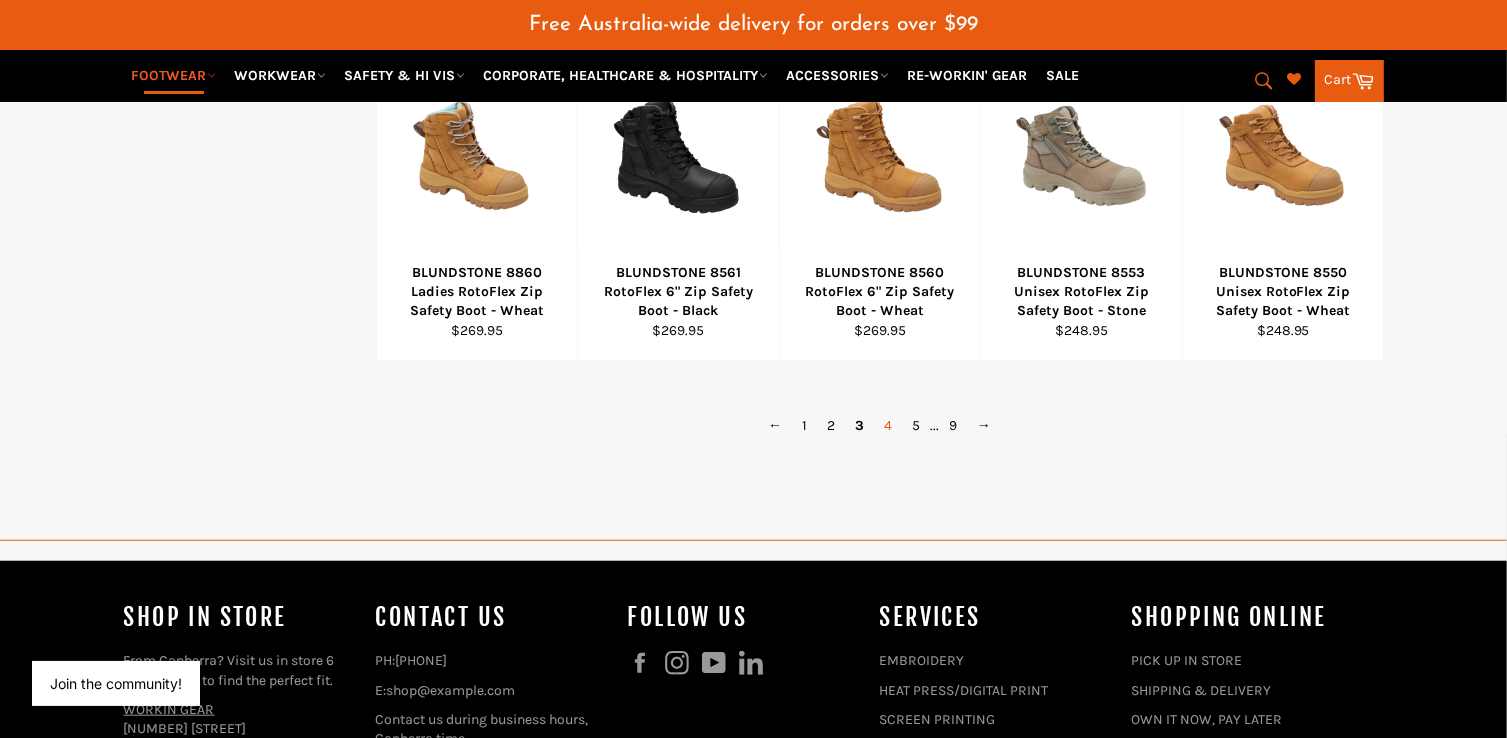 click on "4" at bounding box center [888, 425] 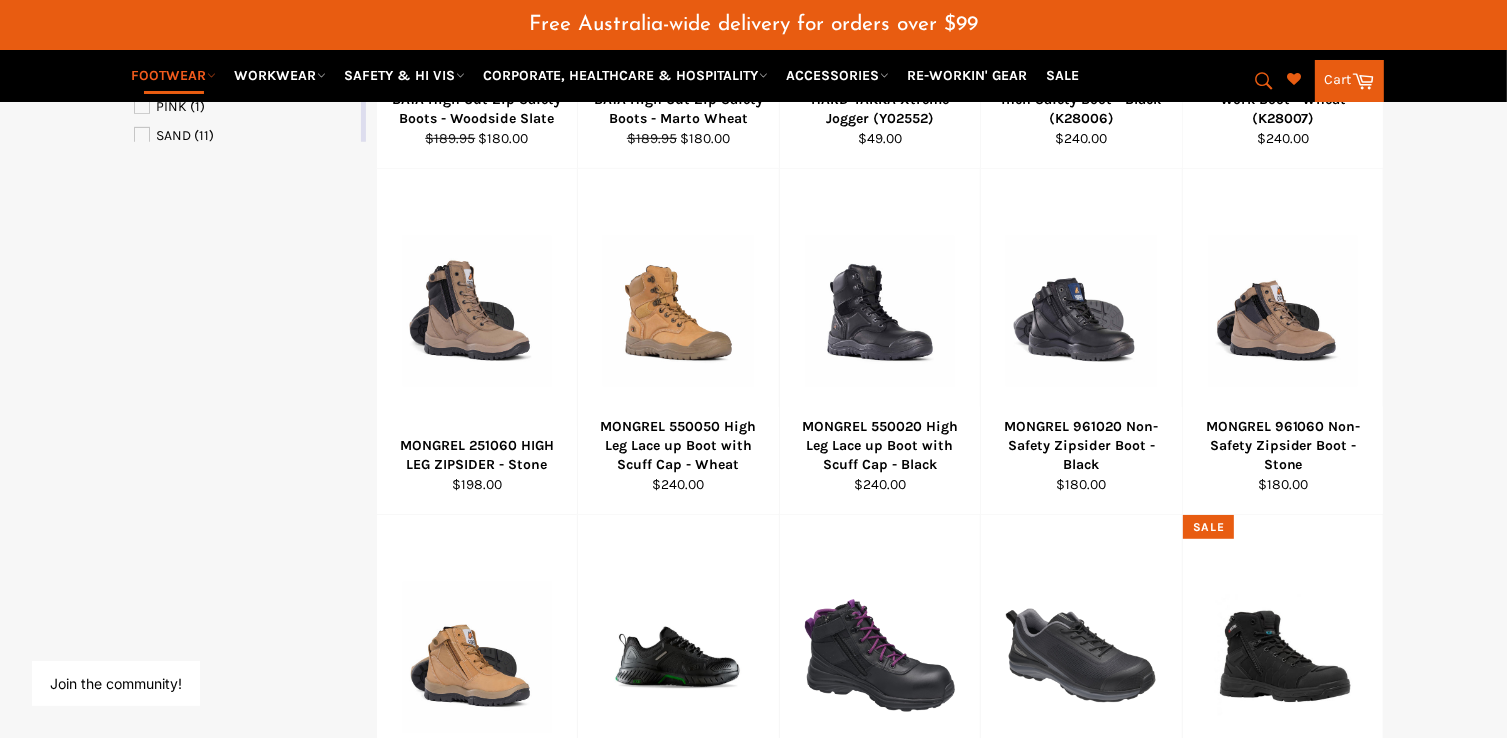 scroll, scrollTop: 1399, scrollLeft: 0, axis: vertical 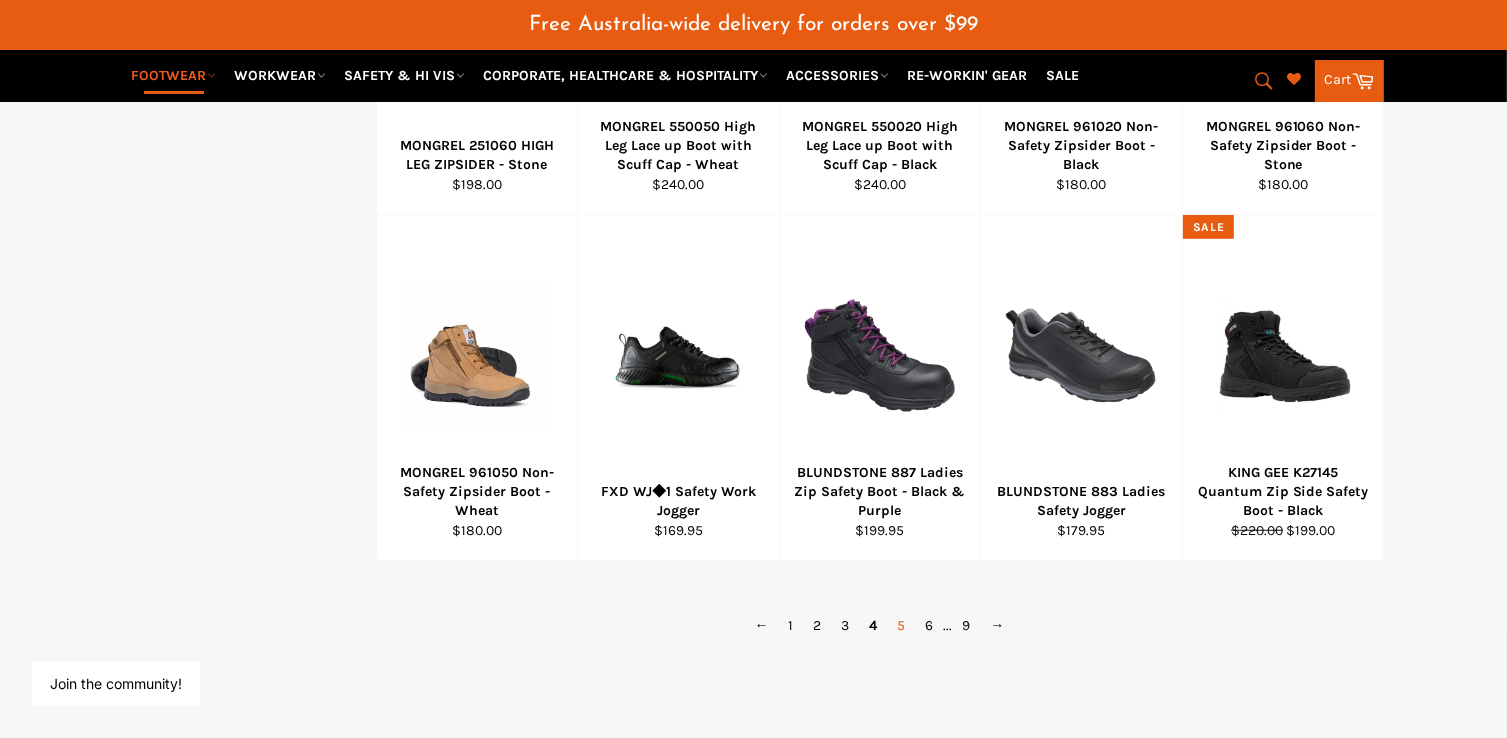 click on "5" at bounding box center (902, 625) 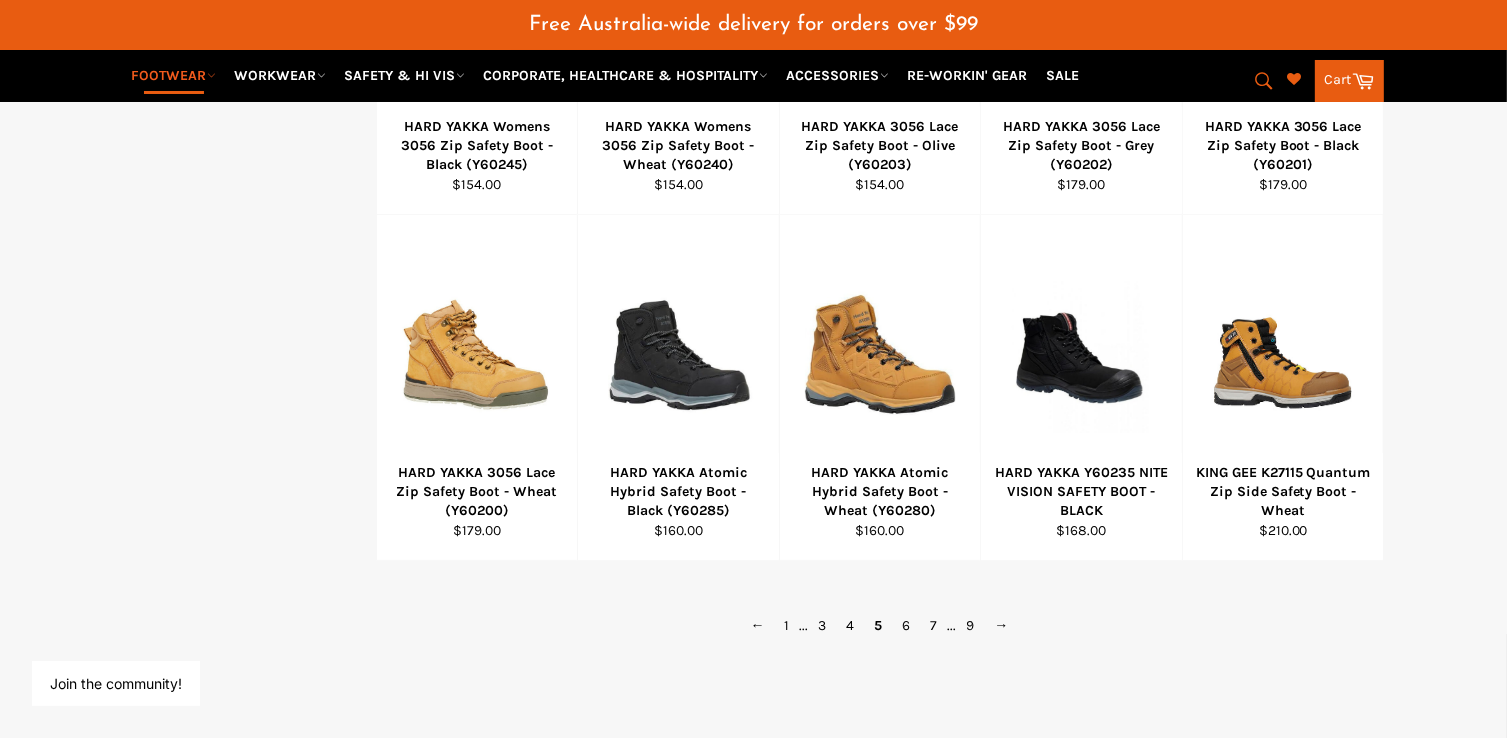 scroll, scrollTop: 1499, scrollLeft: 0, axis: vertical 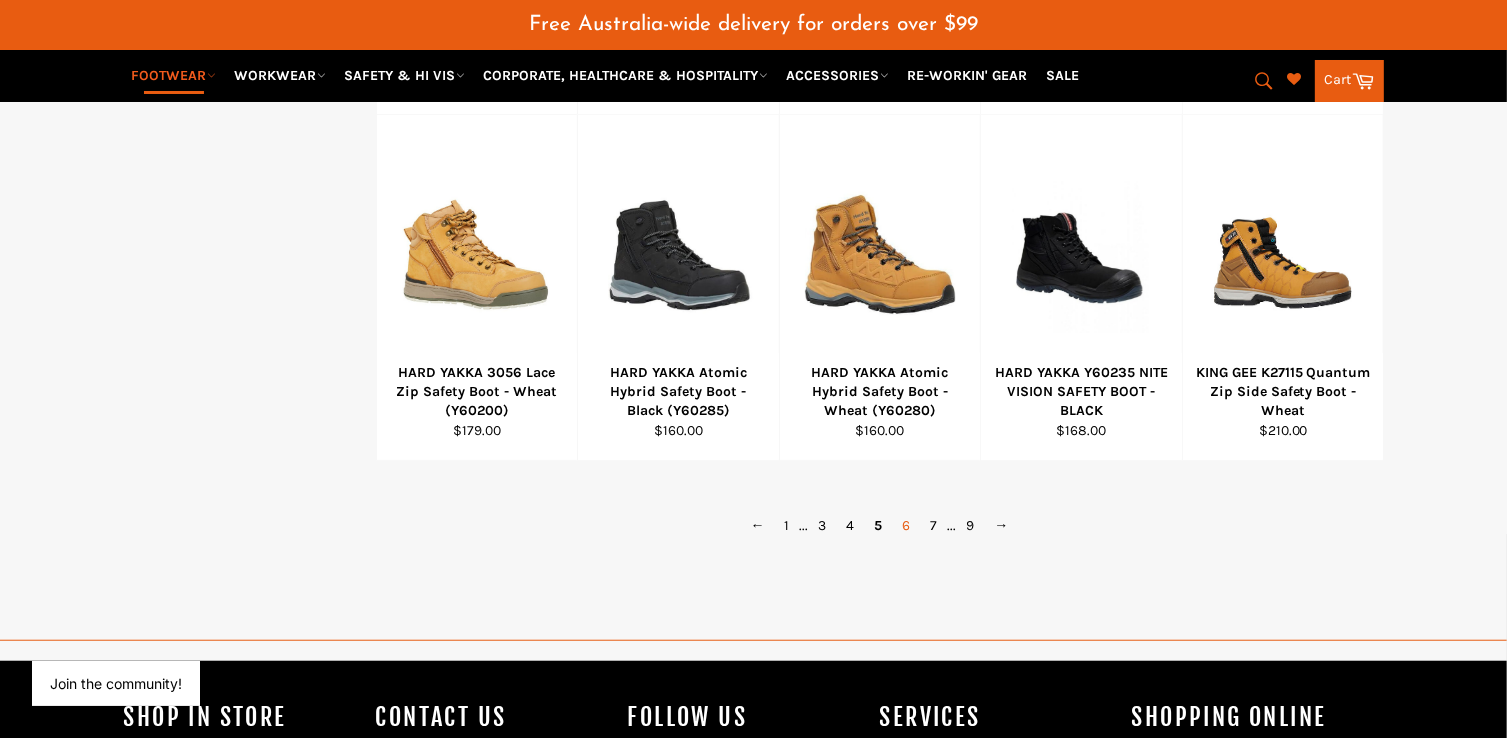 click on "6" at bounding box center (907, 525) 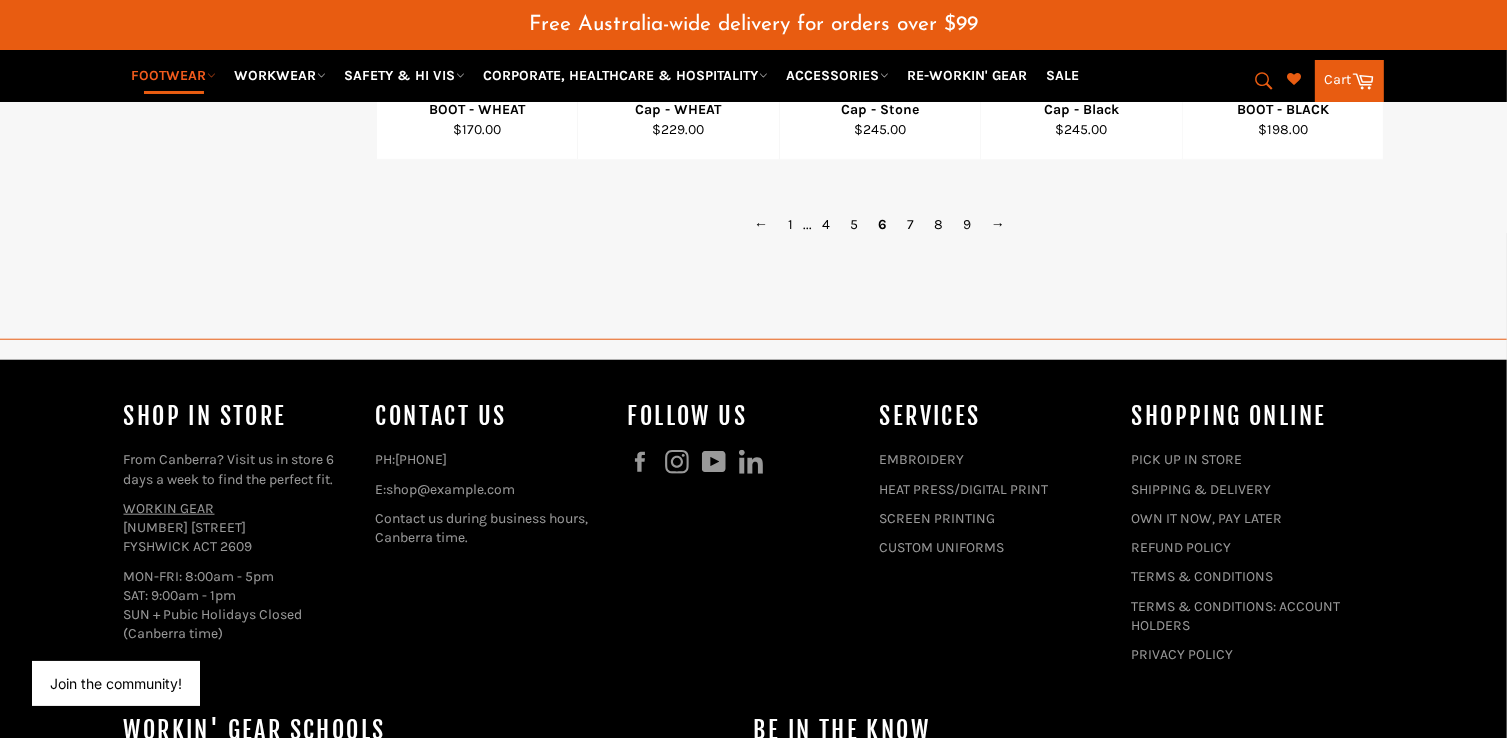 scroll, scrollTop: 1700, scrollLeft: 0, axis: vertical 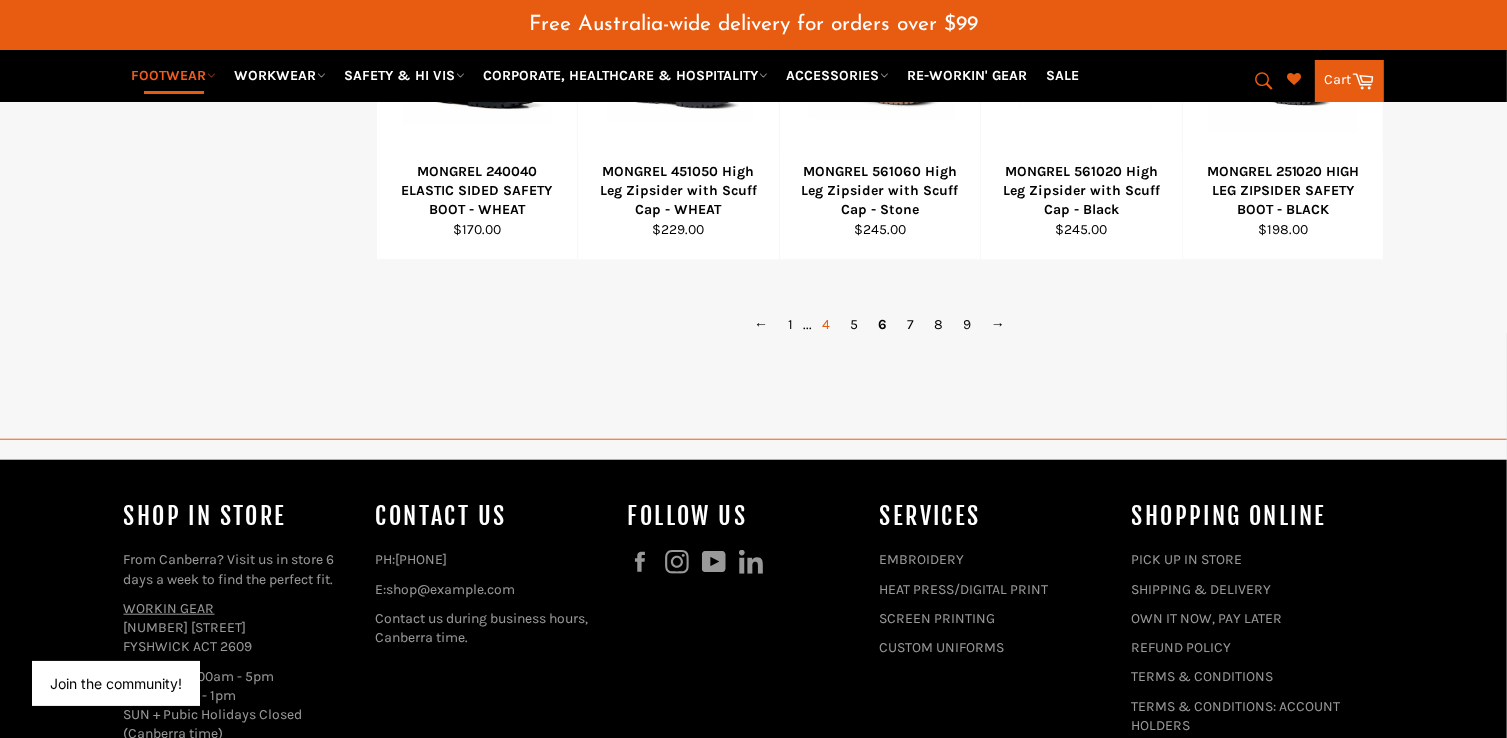 click on "4" at bounding box center (826, 324) 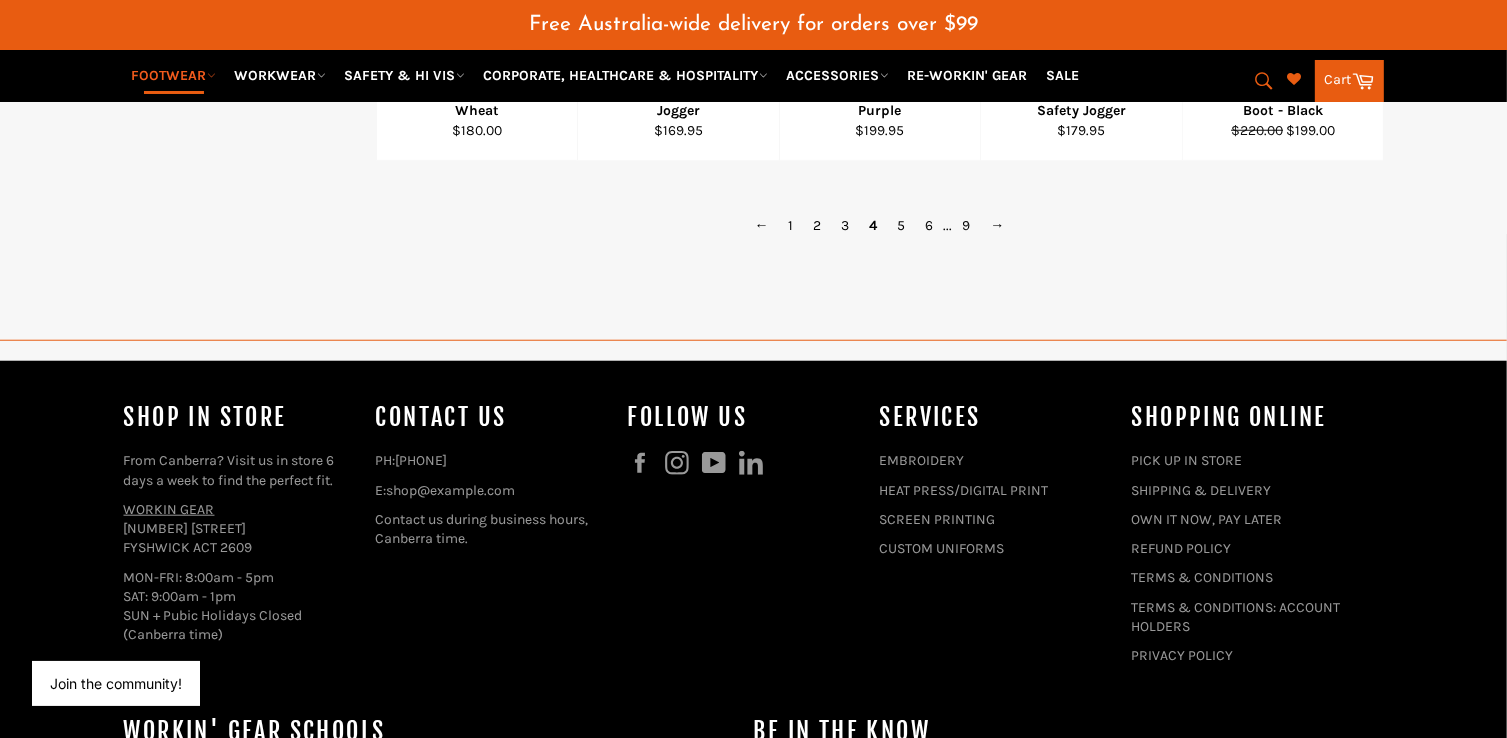 scroll, scrollTop: 1699, scrollLeft: 0, axis: vertical 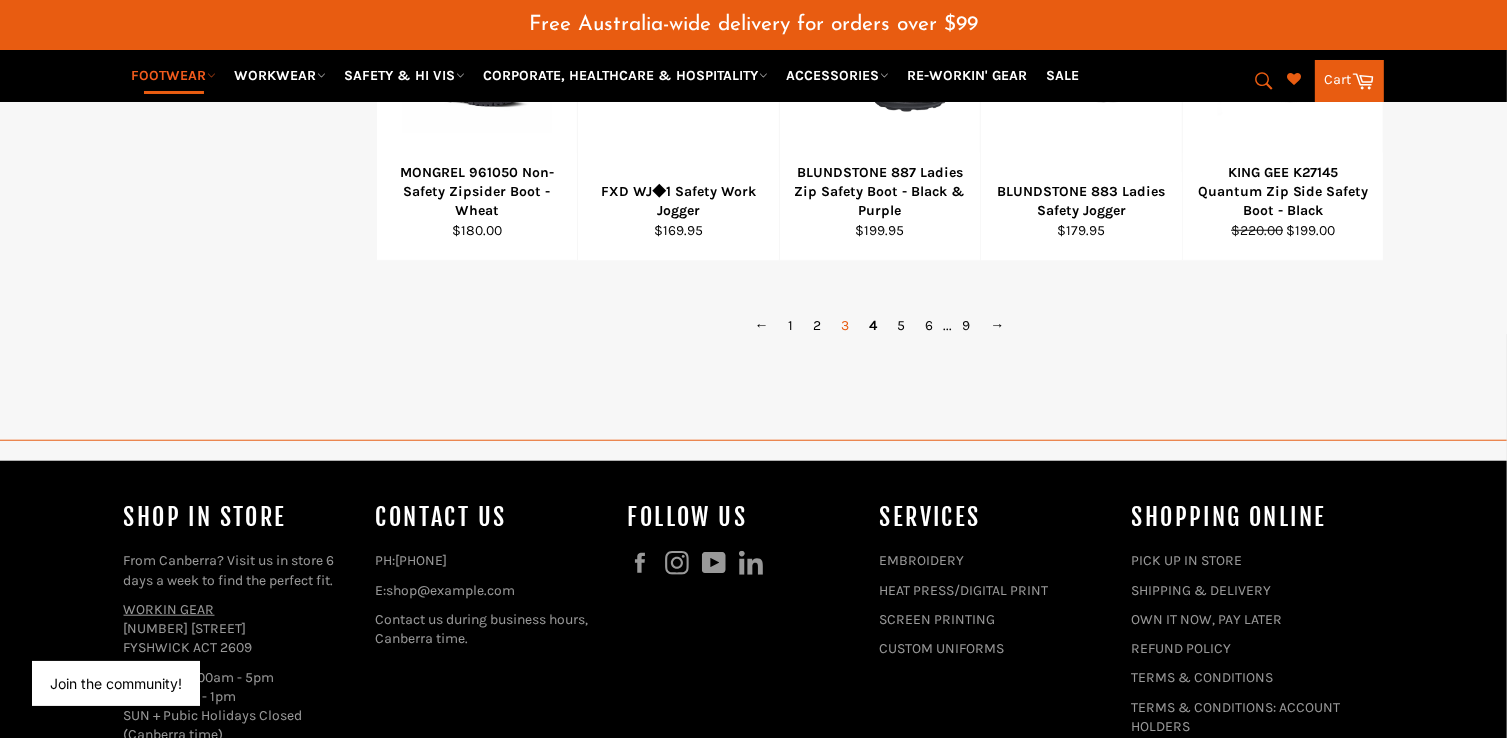click on "3" at bounding box center [846, 325] 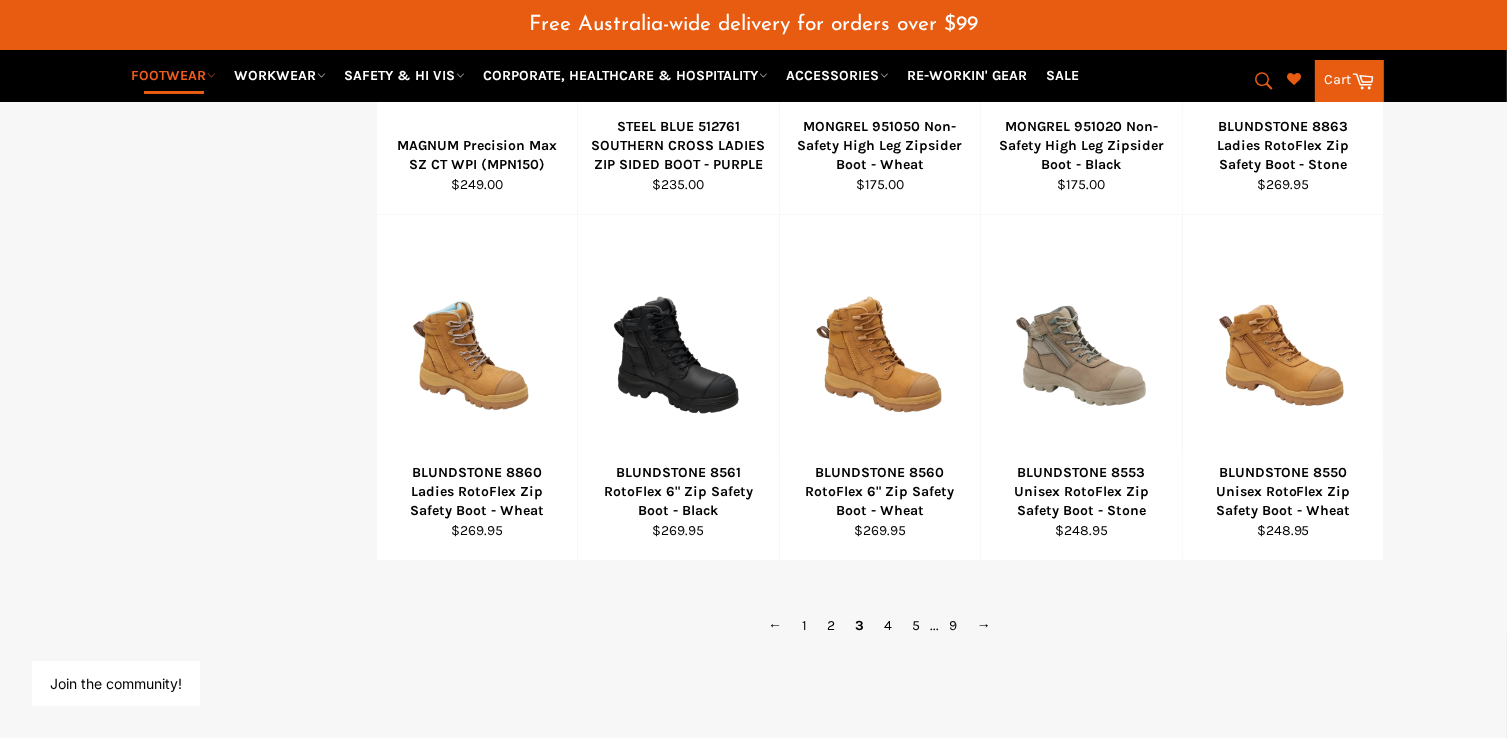 scroll, scrollTop: 1499, scrollLeft: 0, axis: vertical 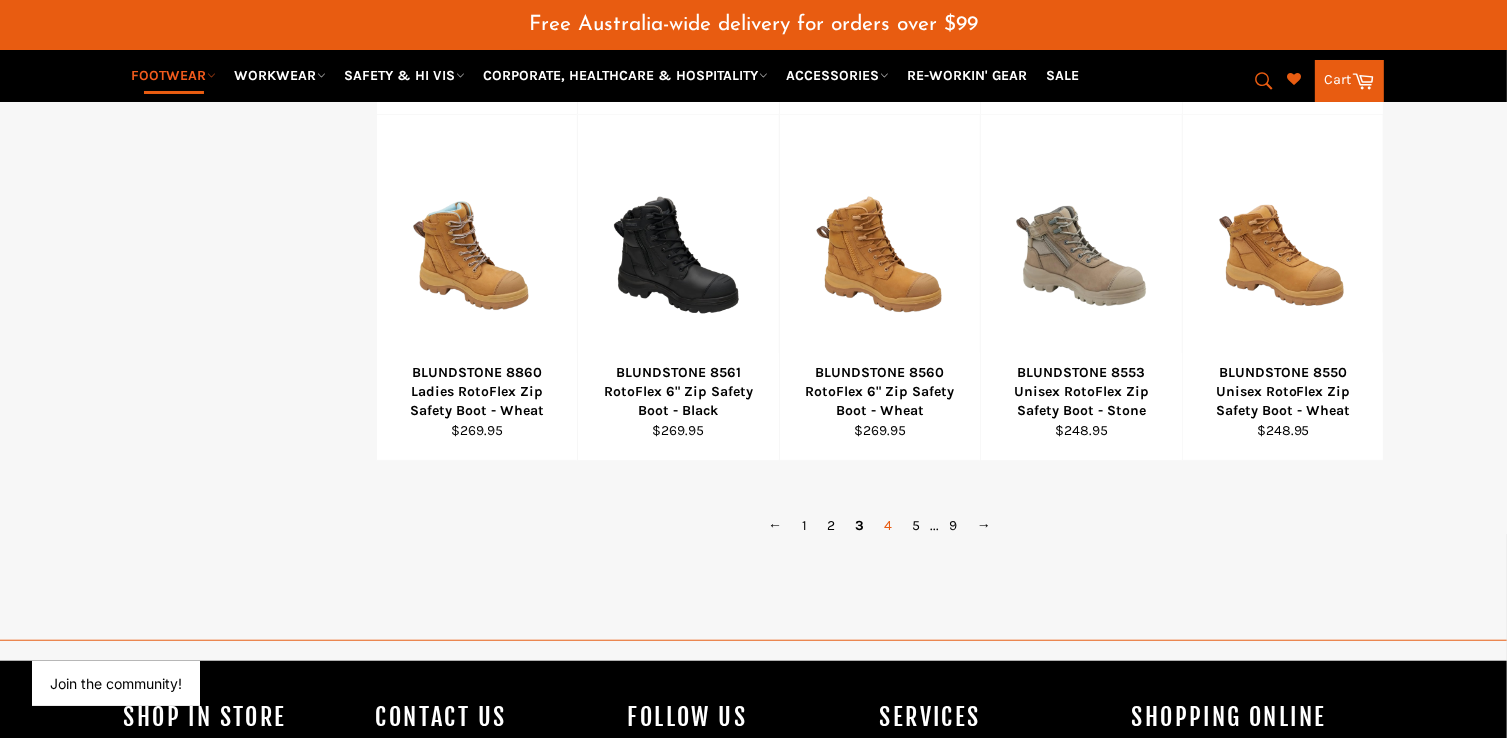 click on "4" at bounding box center (888, 525) 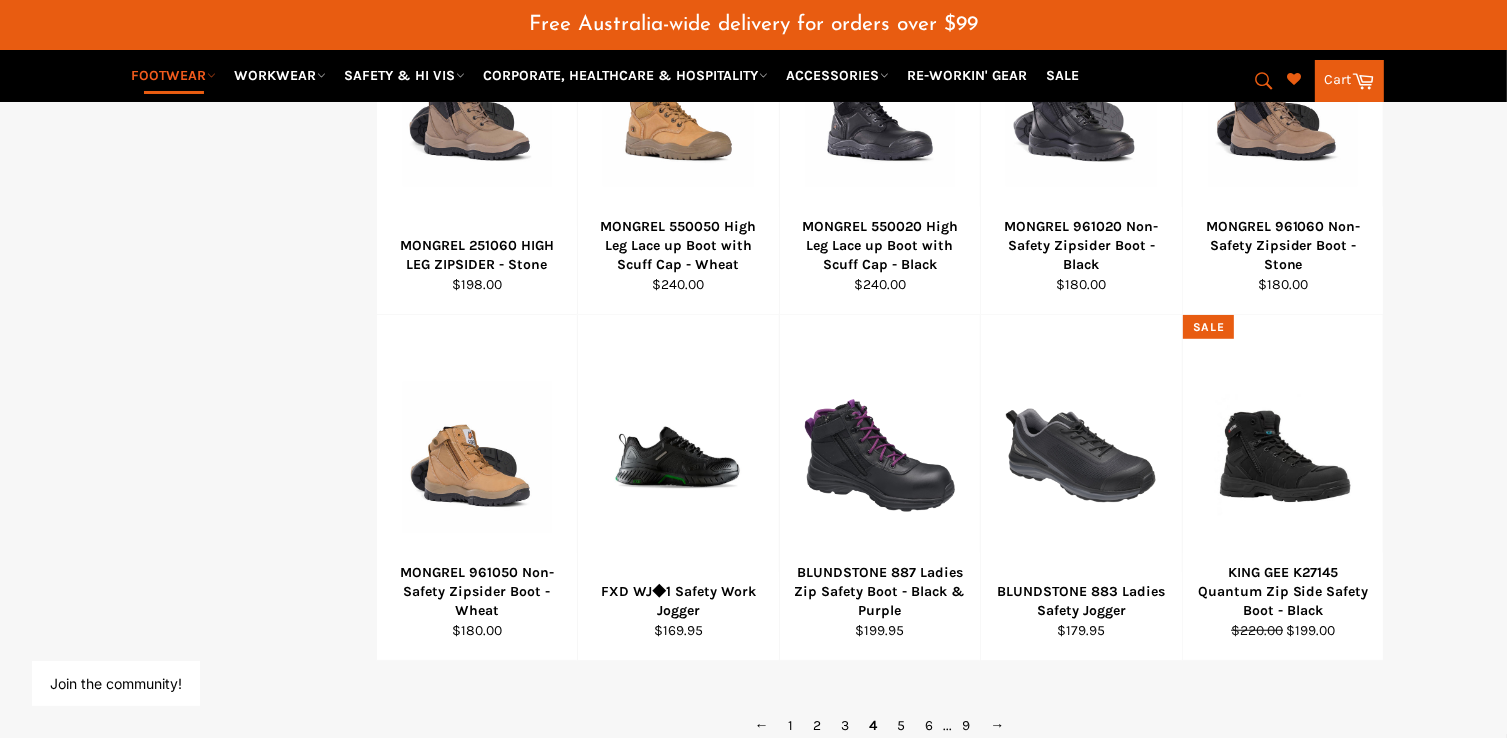 scroll, scrollTop: 1499, scrollLeft: 0, axis: vertical 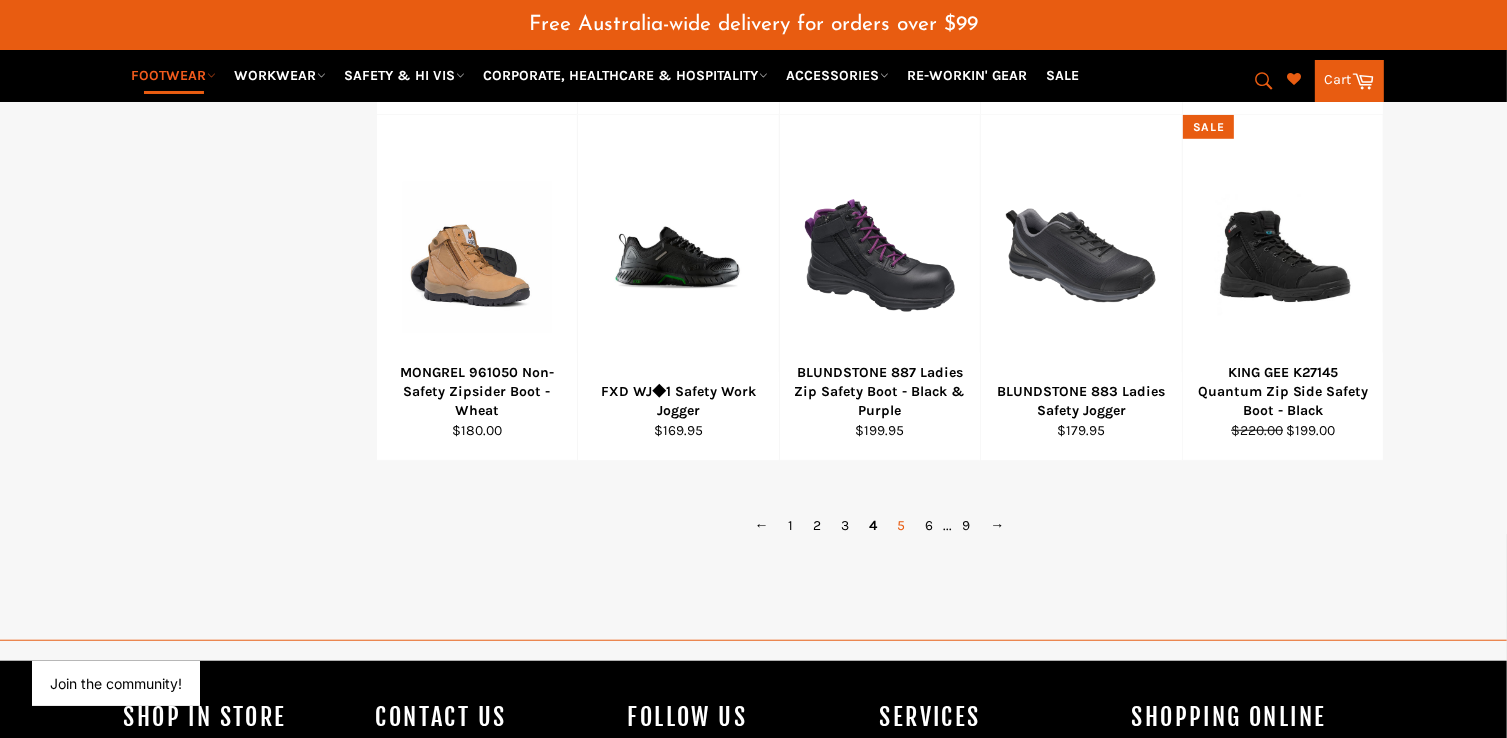 click on "5" at bounding box center [902, 525] 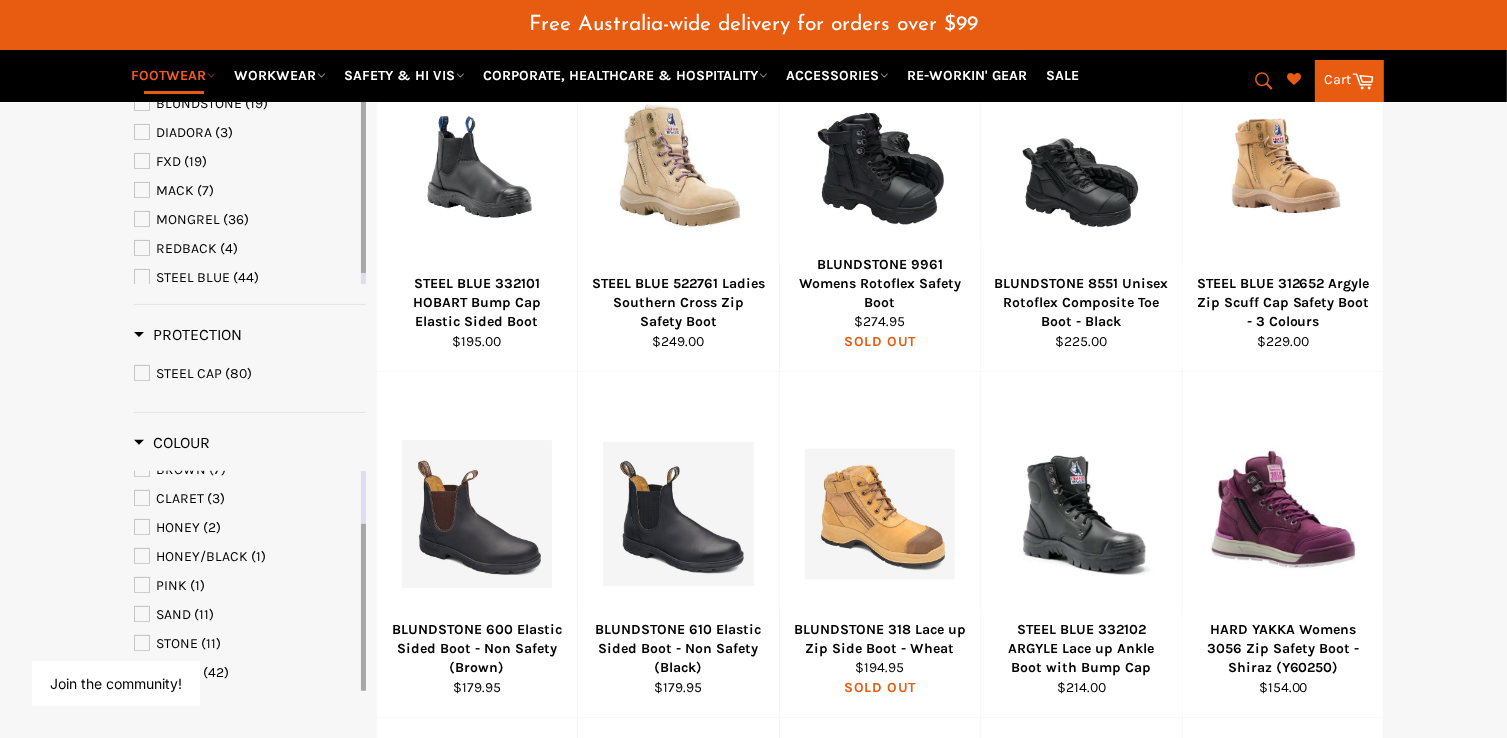 scroll, scrollTop: 499, scrollLeft: 0, axis: vertical 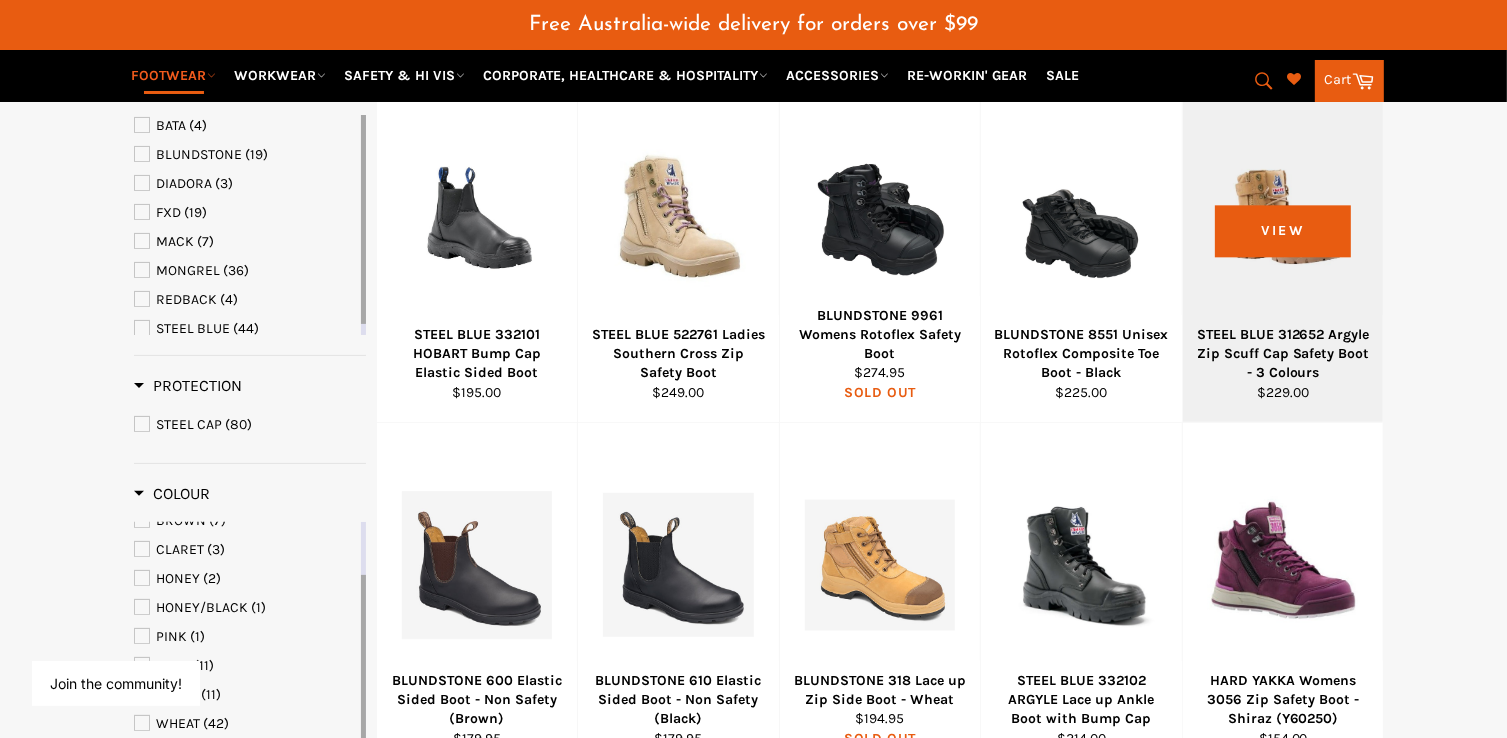 click at bounding box center [1283, 219] 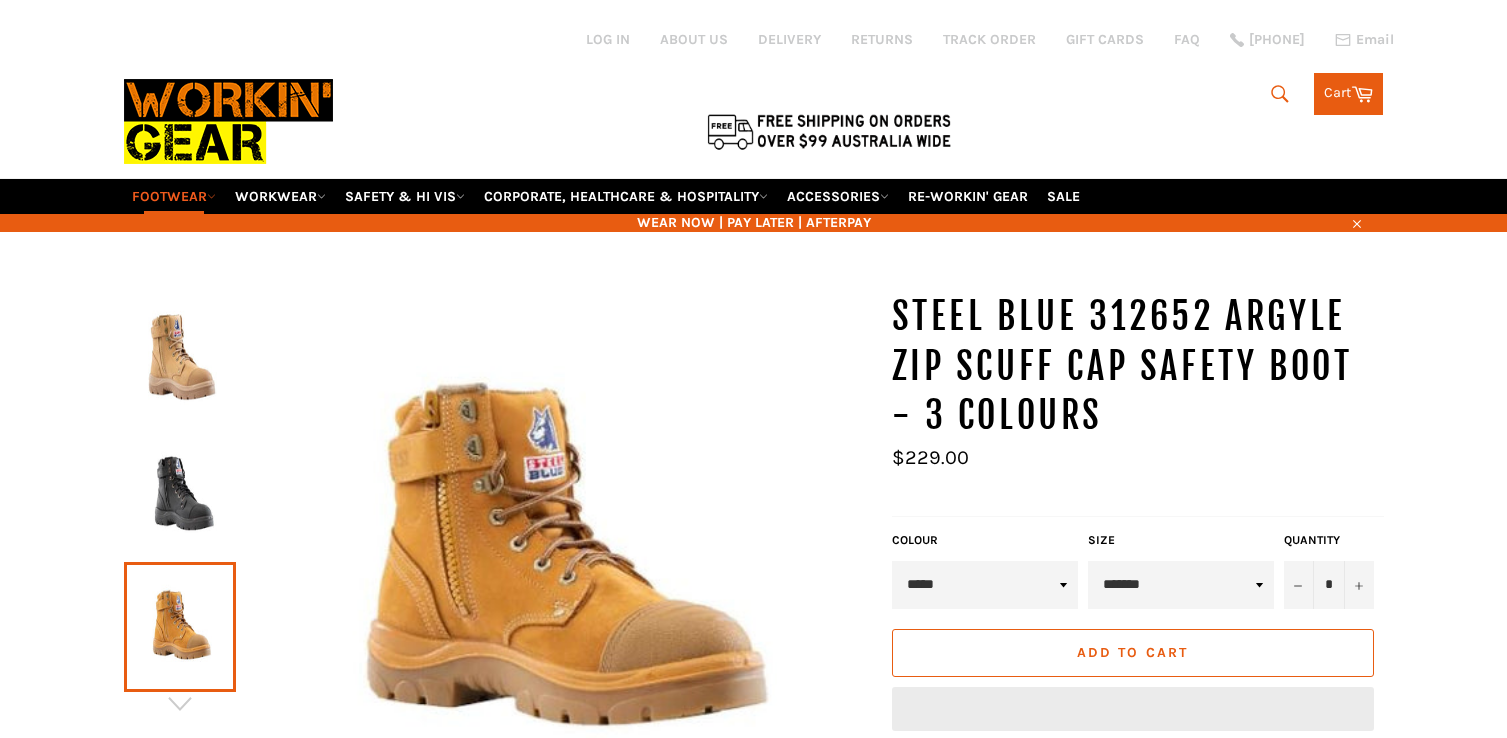 scroll, scrollTop: 0, scrollLeft: 0, axis: both 